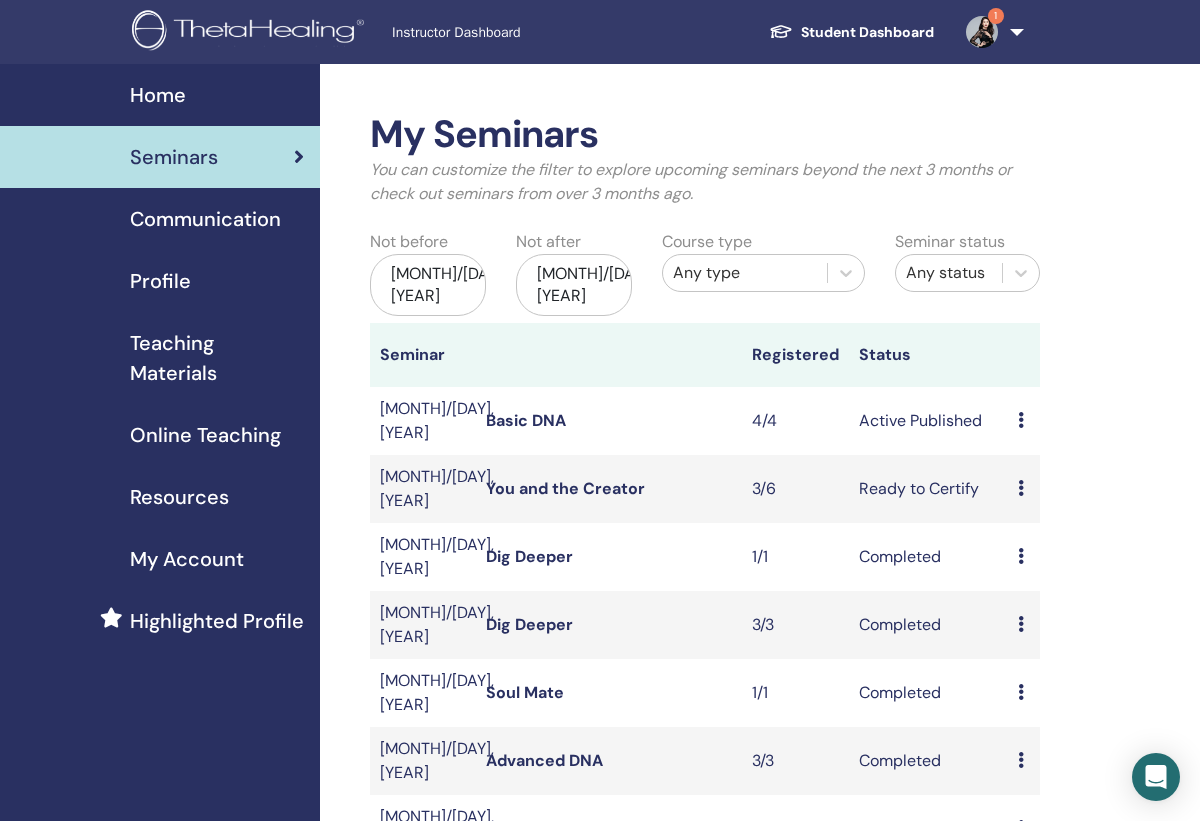 scroll, scrollTop: 0, scrollLeft: 0, axis: both 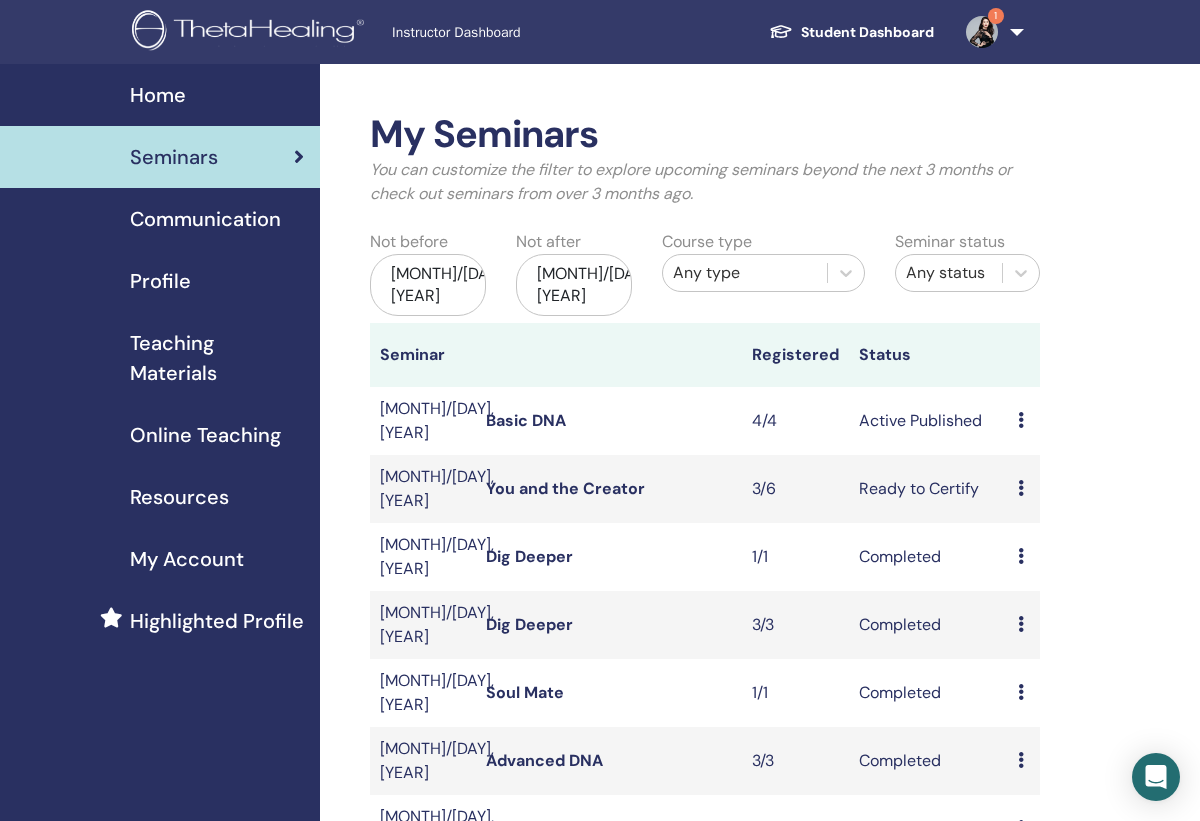 click at bounding box center (982, 32) 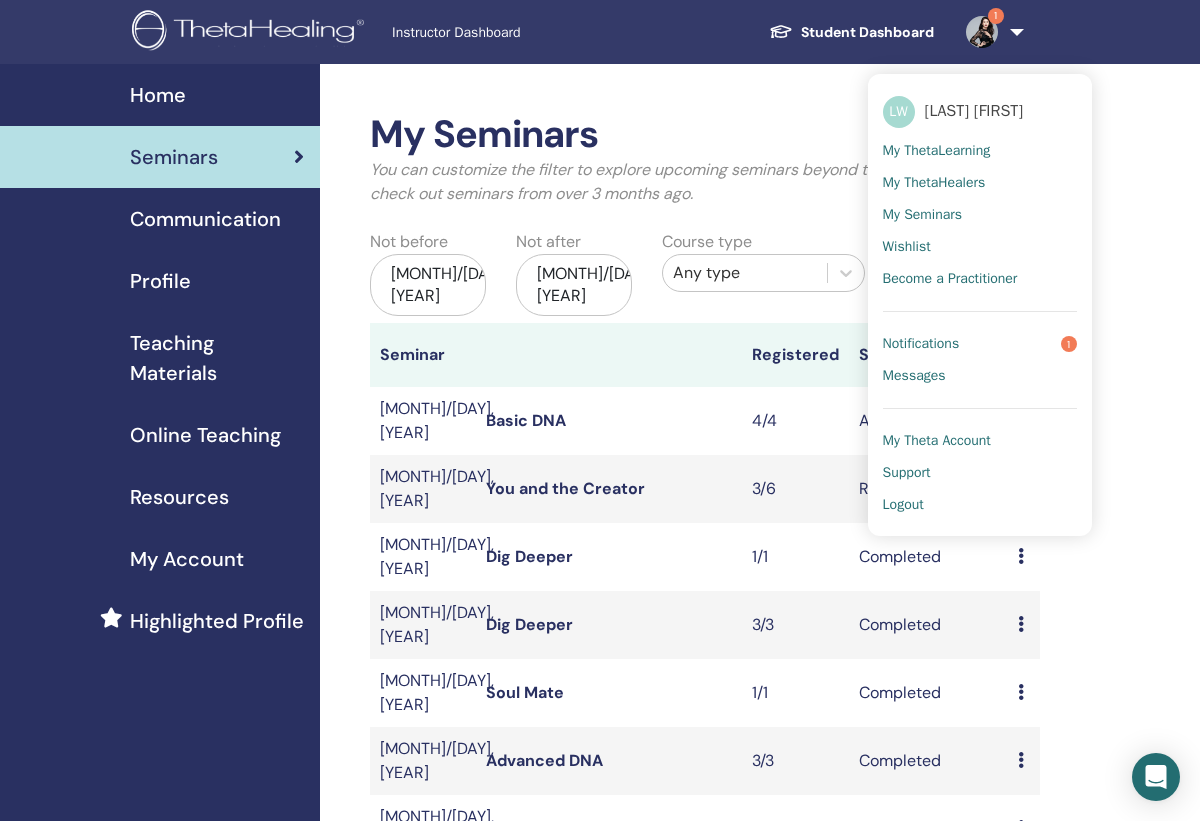 click on "Notifications" at bounding box center (921, 344) 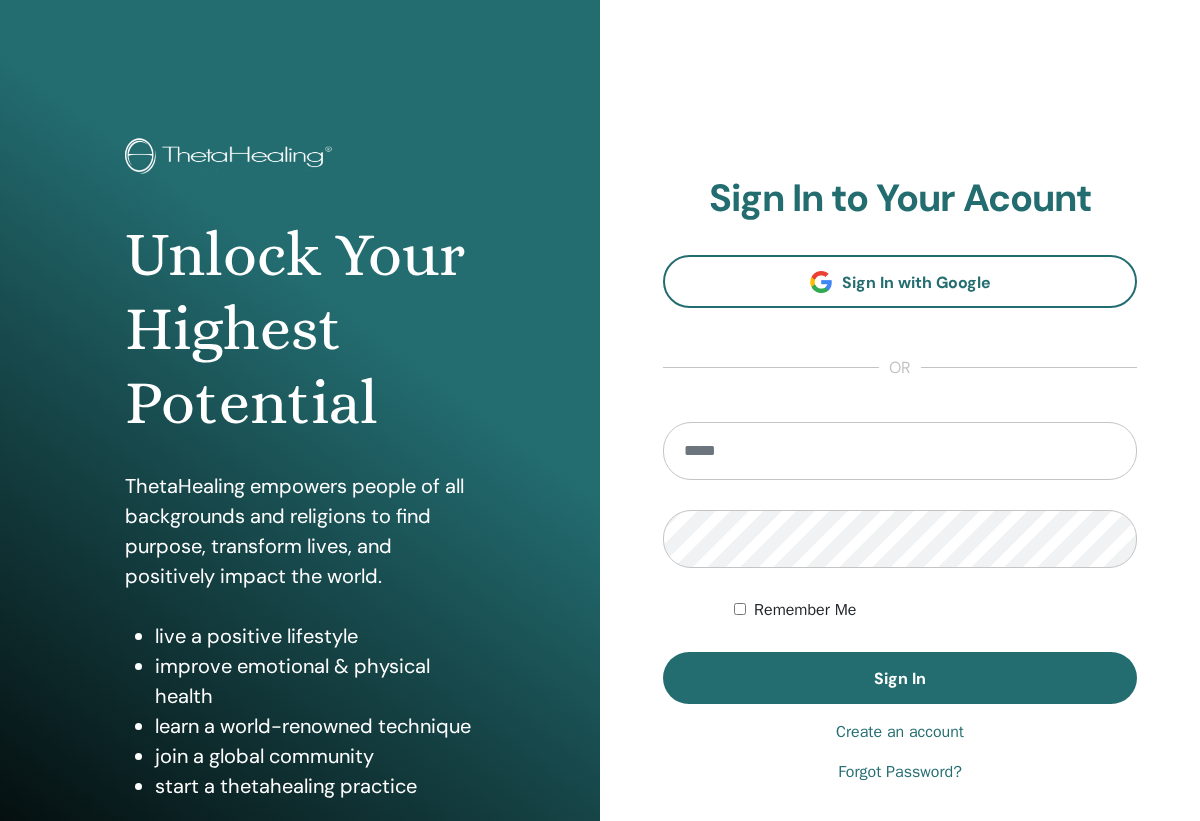 scroll, scrollTop: 0, scrollLeft: 0, axis: both 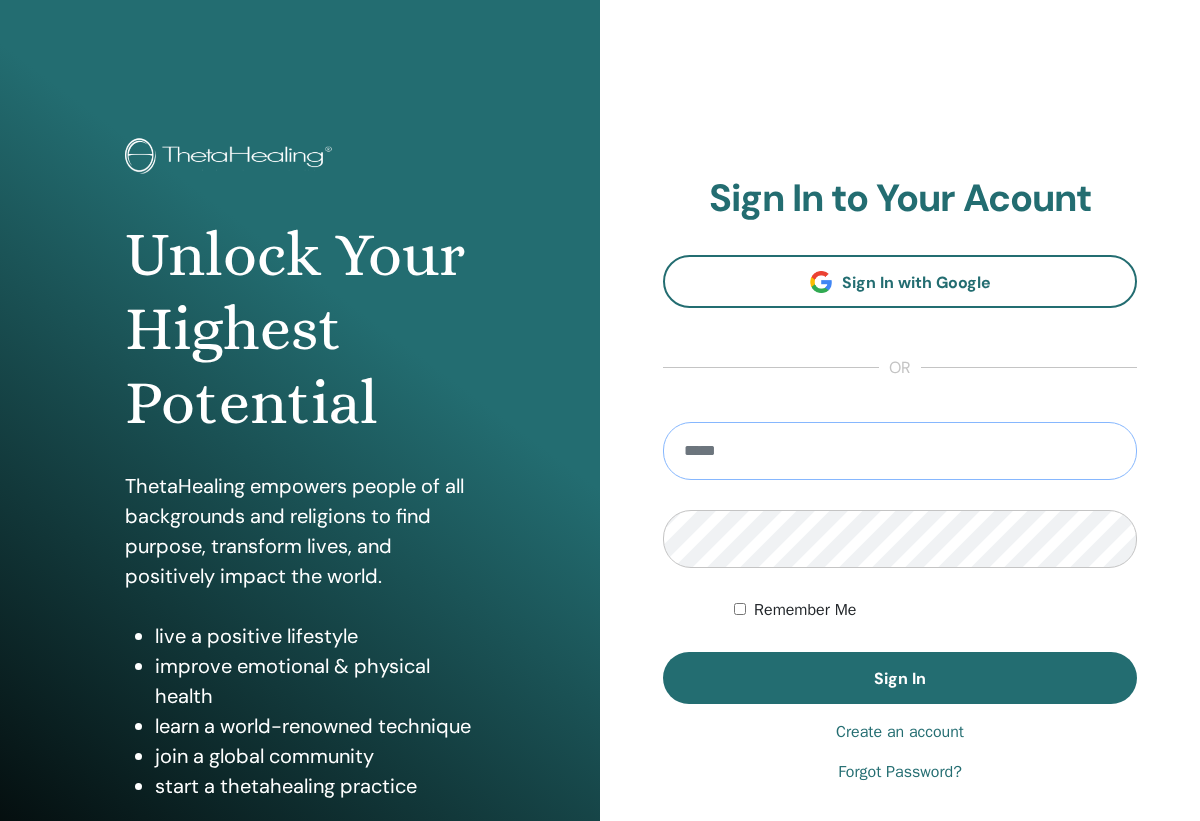type on "**********" 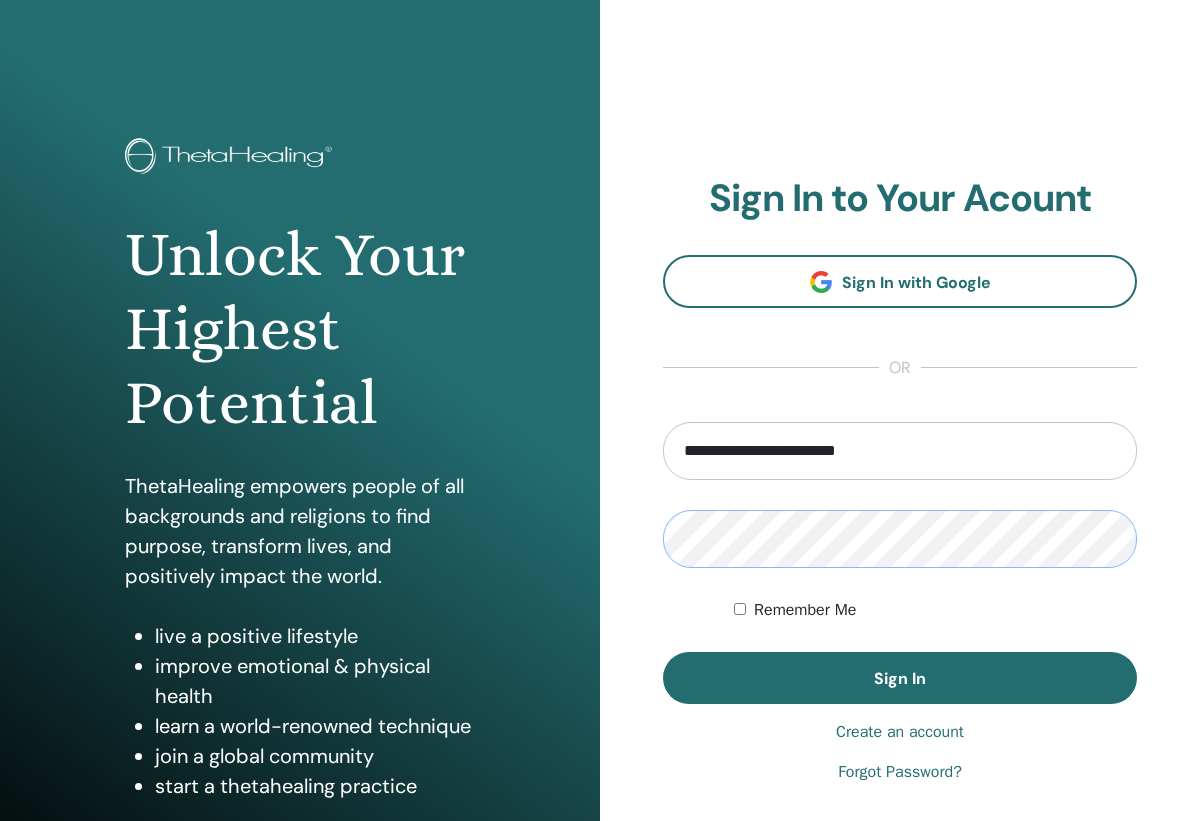 click on "Sign In" at bounding box center [900, 678] 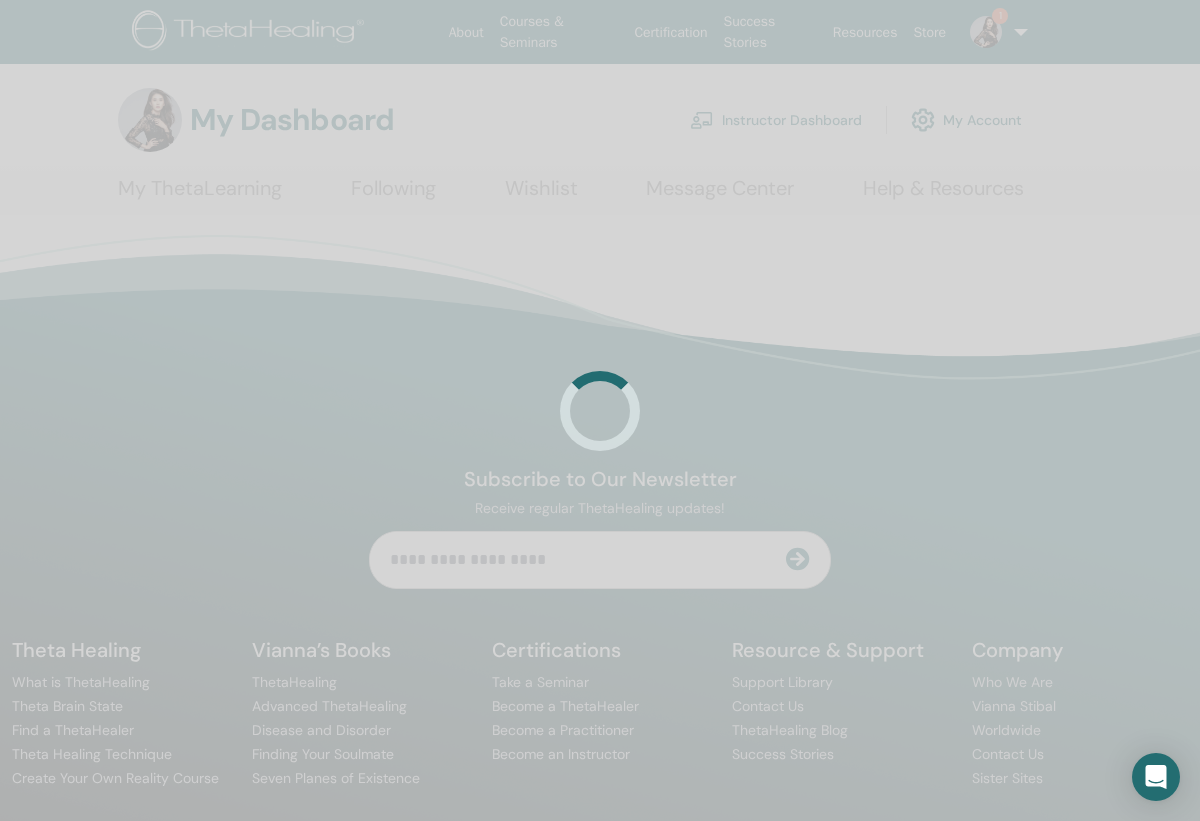 scroll, scrollTop: 0, scrollLeft: 0, axis: both 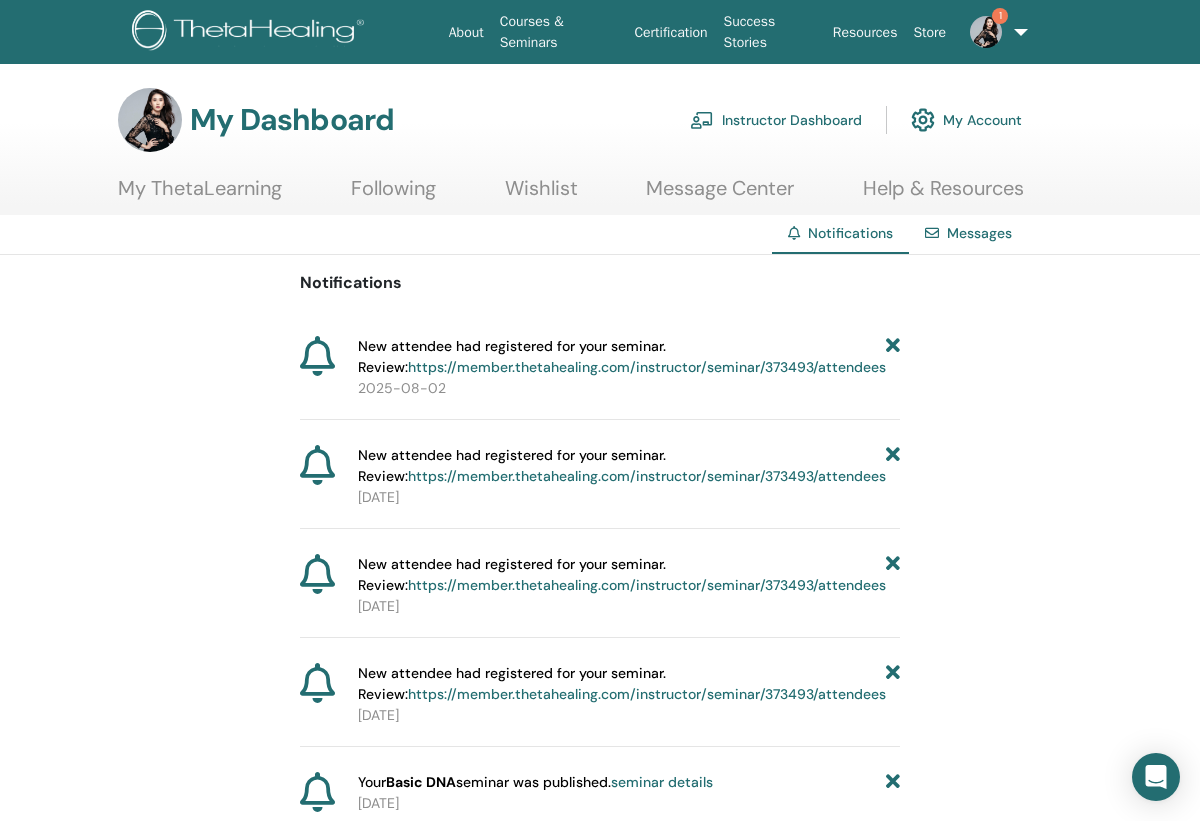click on "Instructor Dashboard" at bounding box center (776, 120) 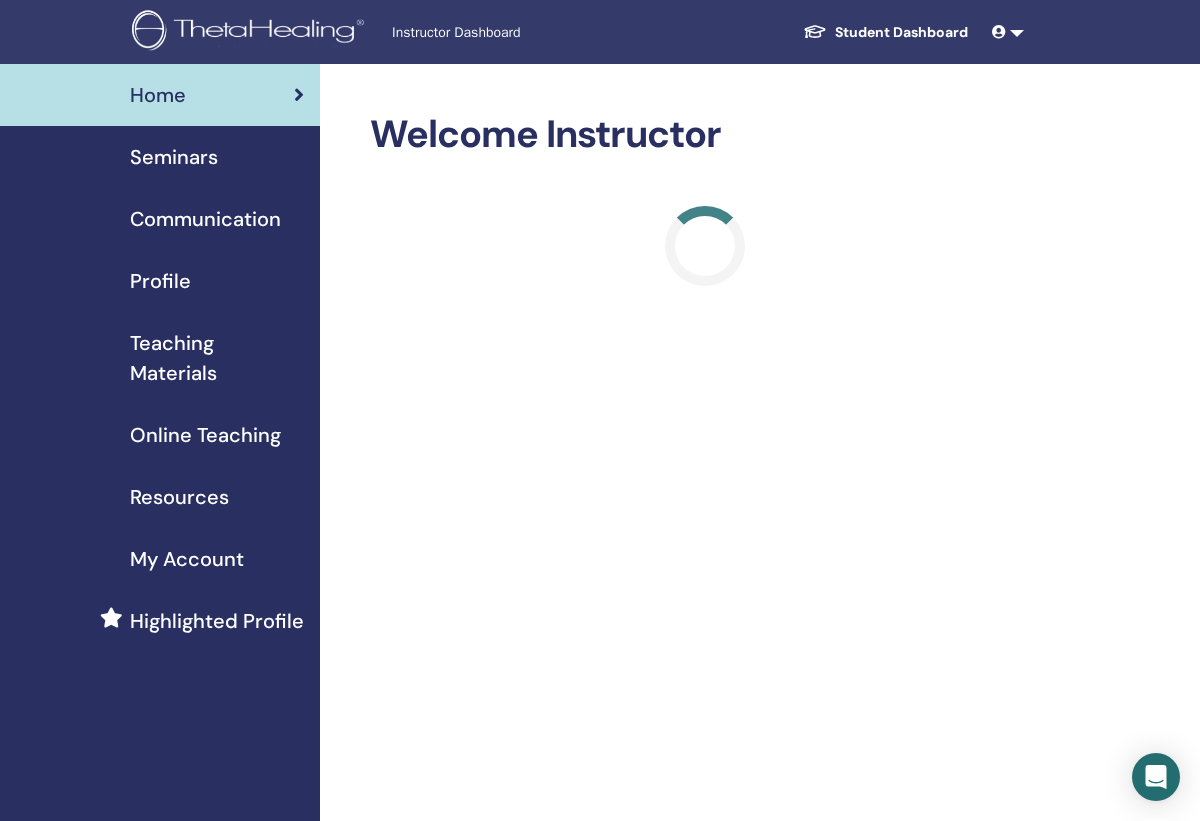 scroll, scrollTop: 0, scrollLeft: 0, axis: both 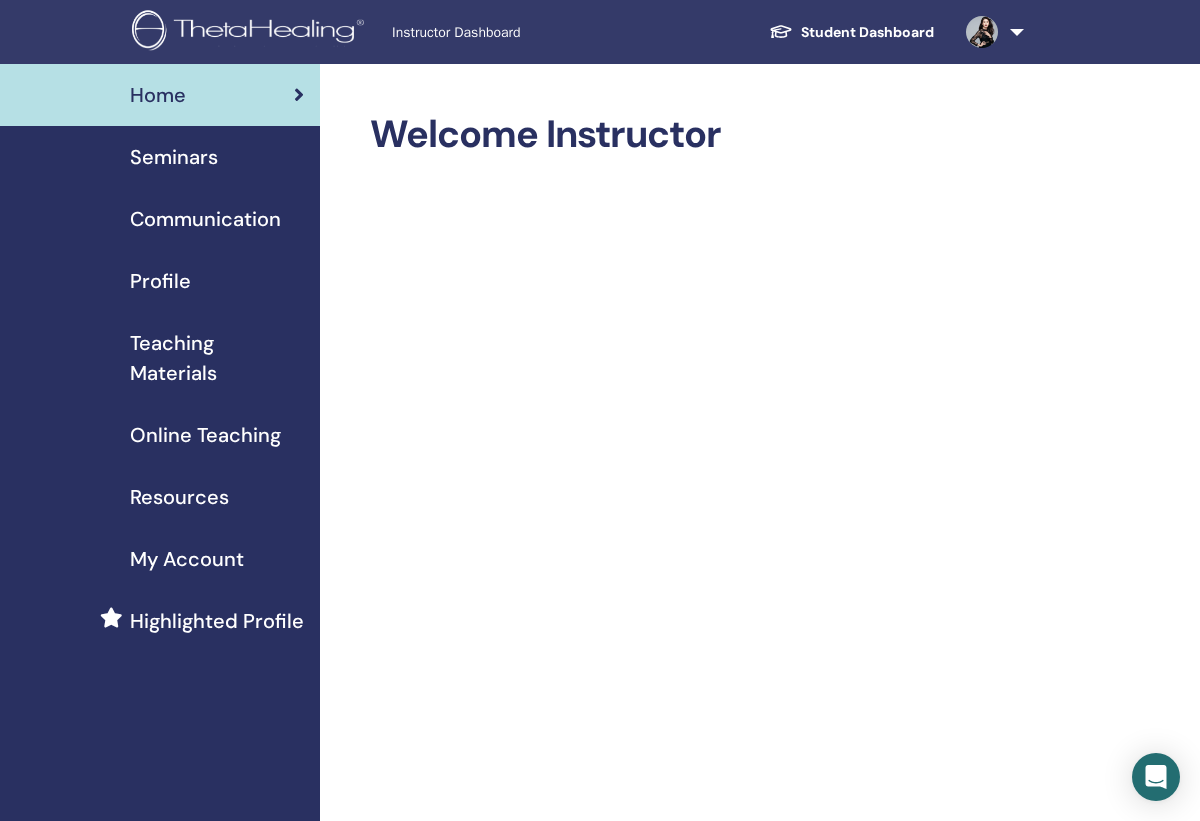 click on "Seminars" at bounding box center (174, 157) 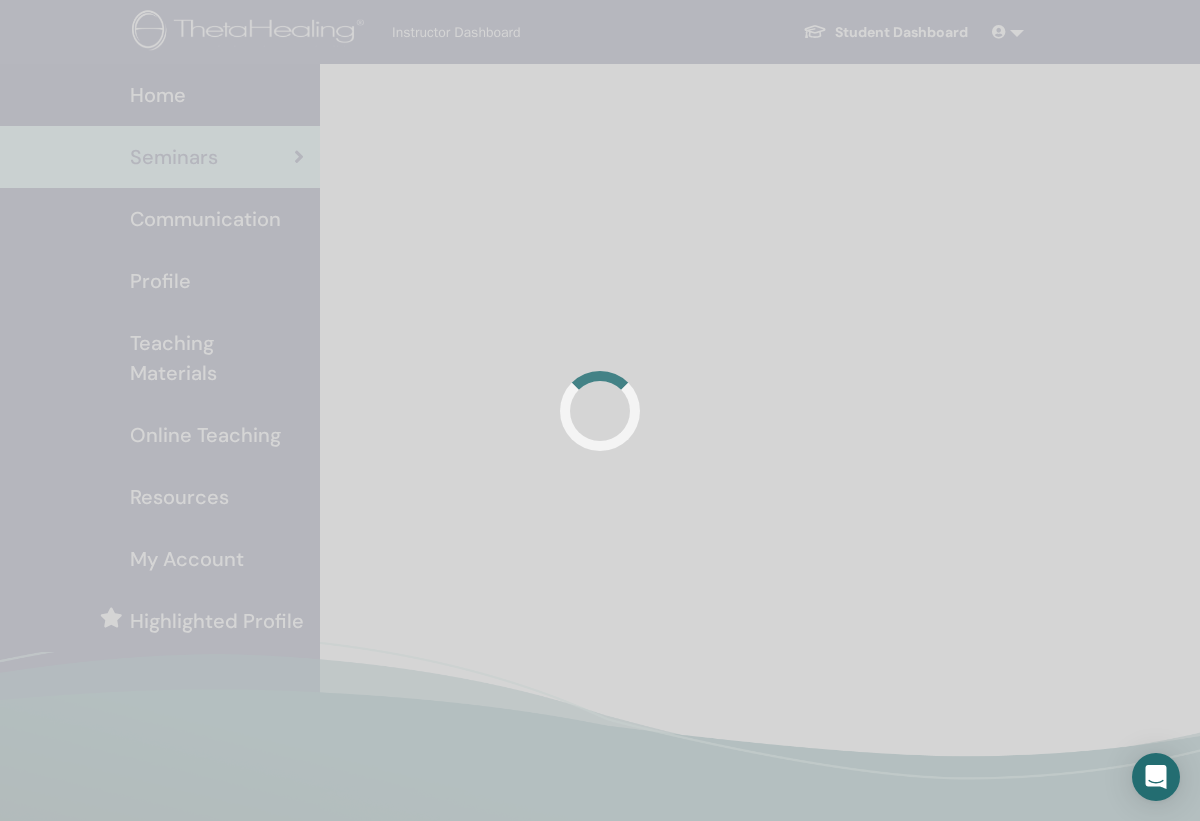 scroll, scrollTop: 0, scrollLeft: 0, axis: both 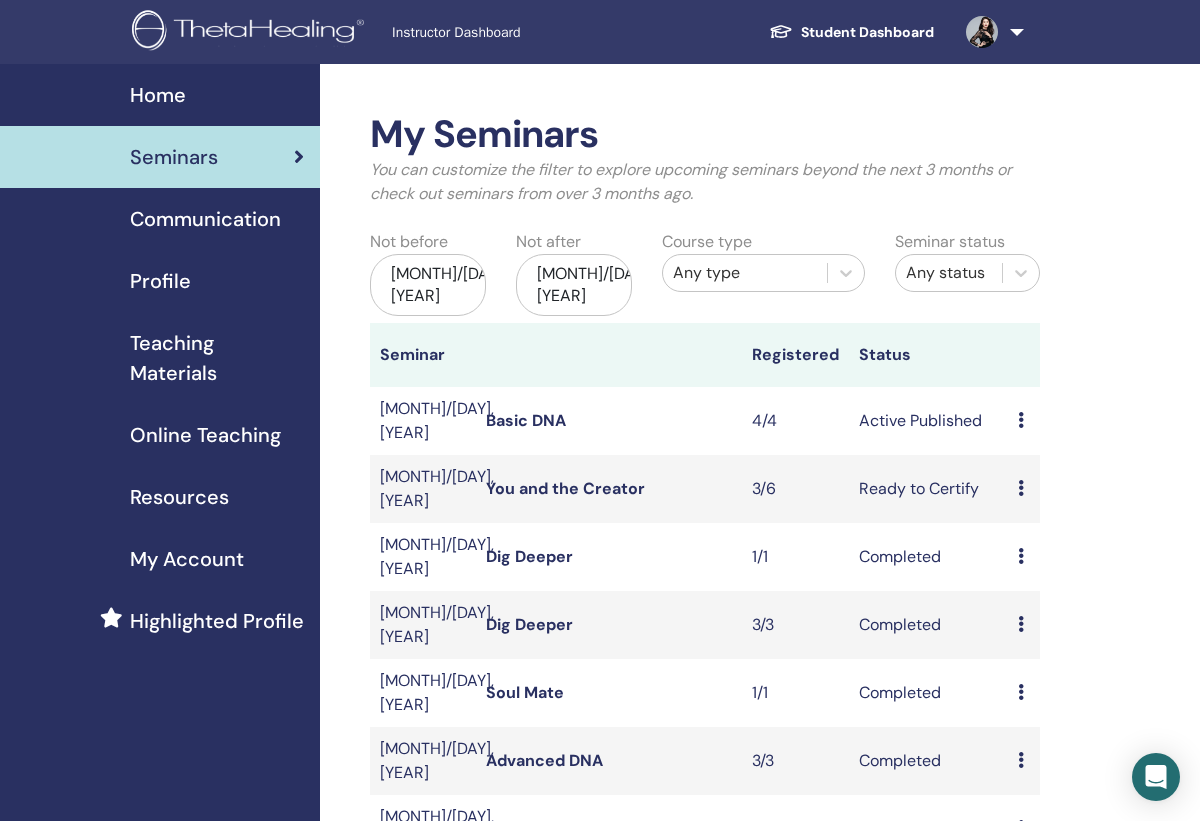 click on "Student Dashboard" at bounding box center [851, 32] 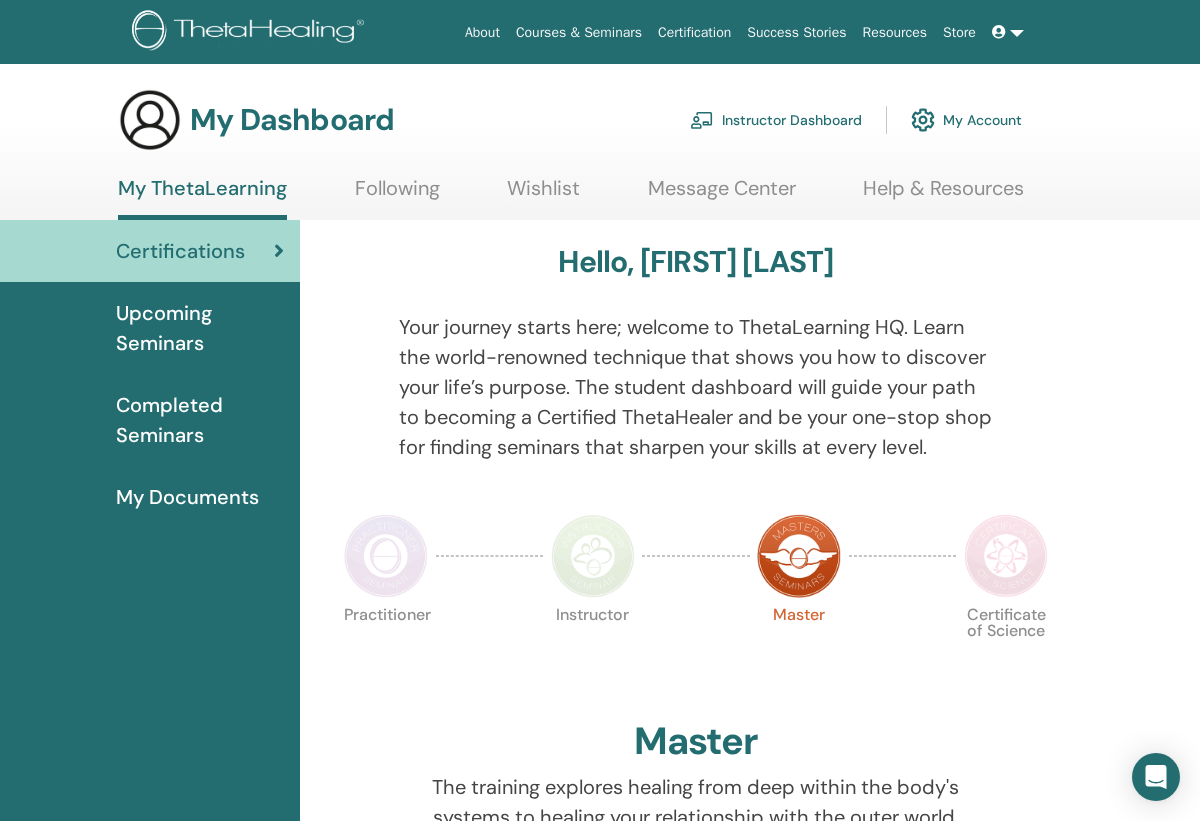 scroll, scrollTop: 0, scrollLeft: 0, axis: both 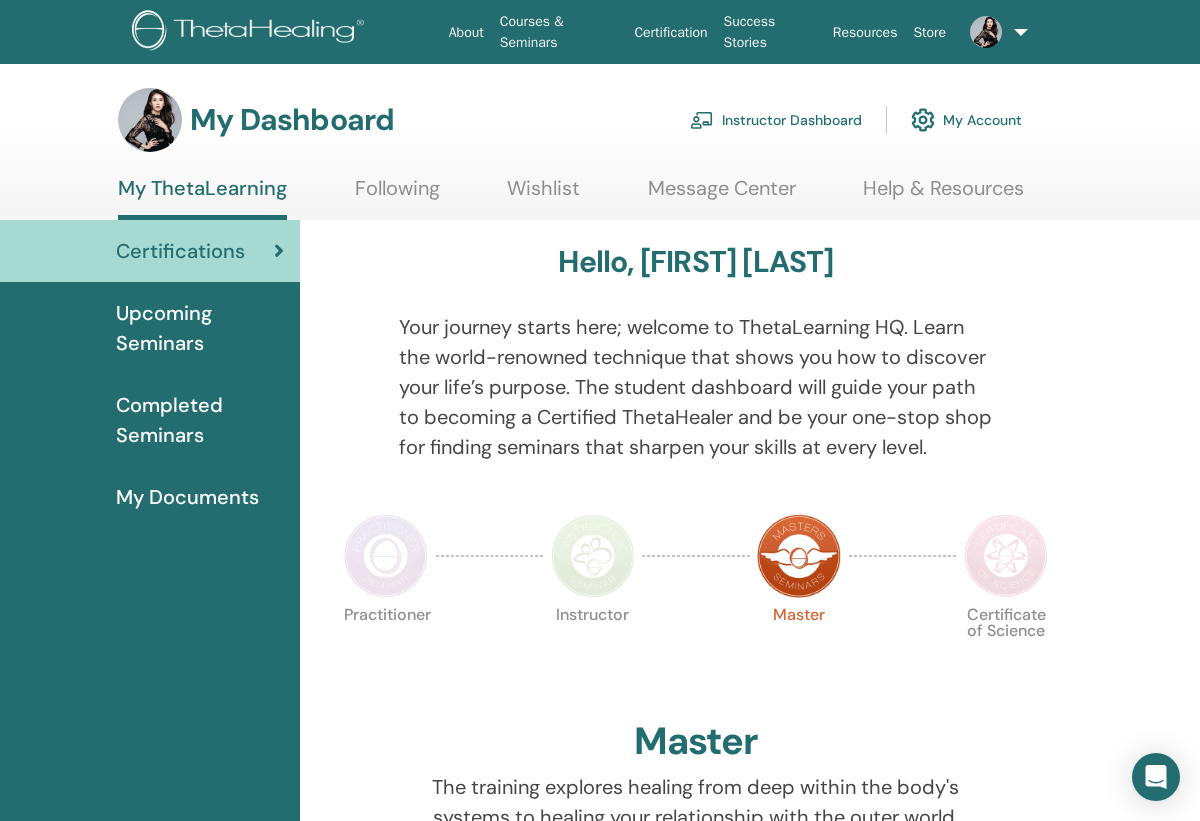 click on "Instructor Dashboard" at bounding box center (776, 120) 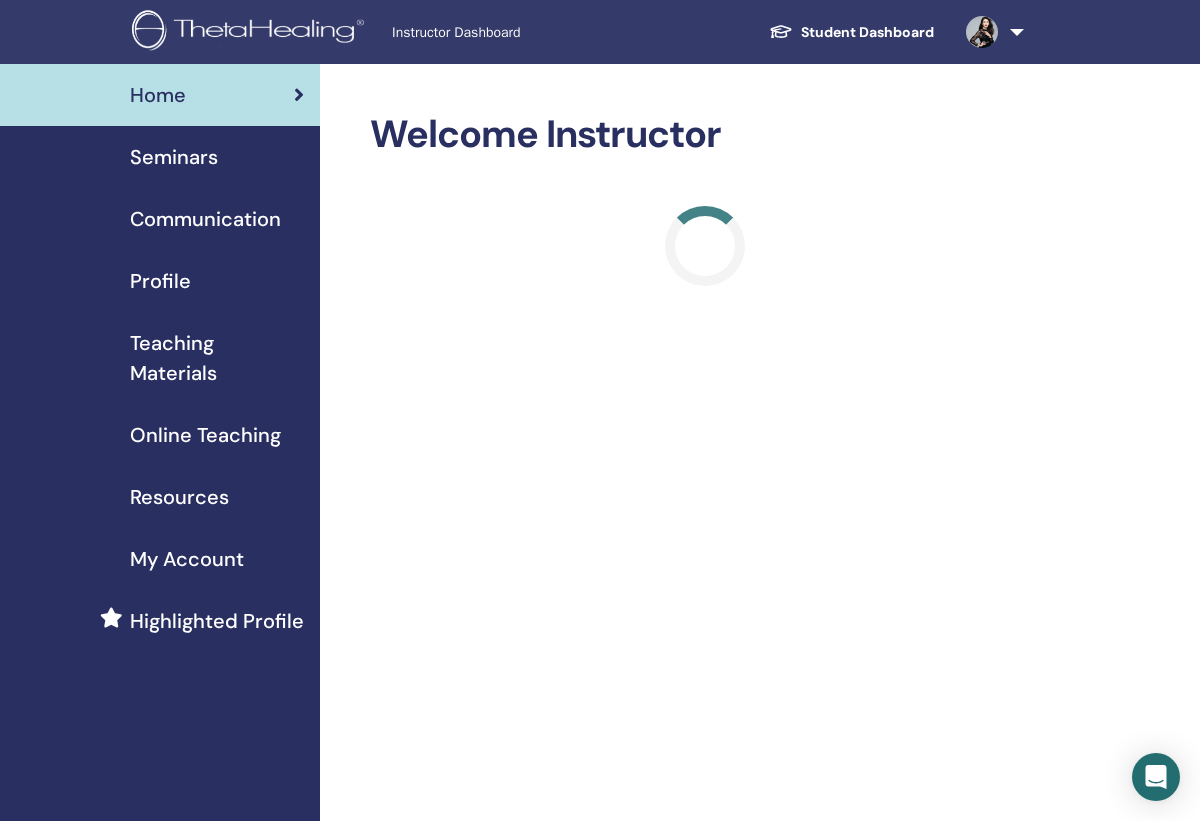 scroll, scrollTop: 0, scrollLeft: 0, axis: both 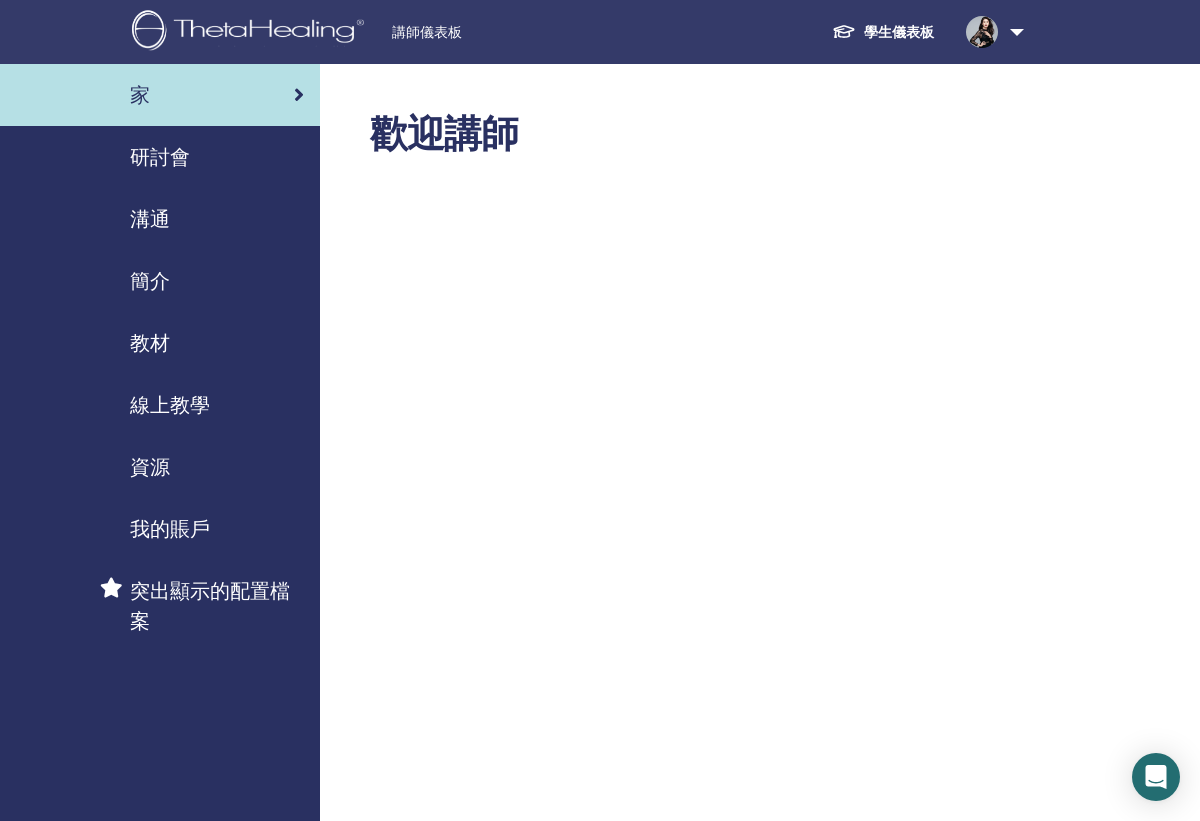 click on "學生儀表板" at bounding box center (883, 32) 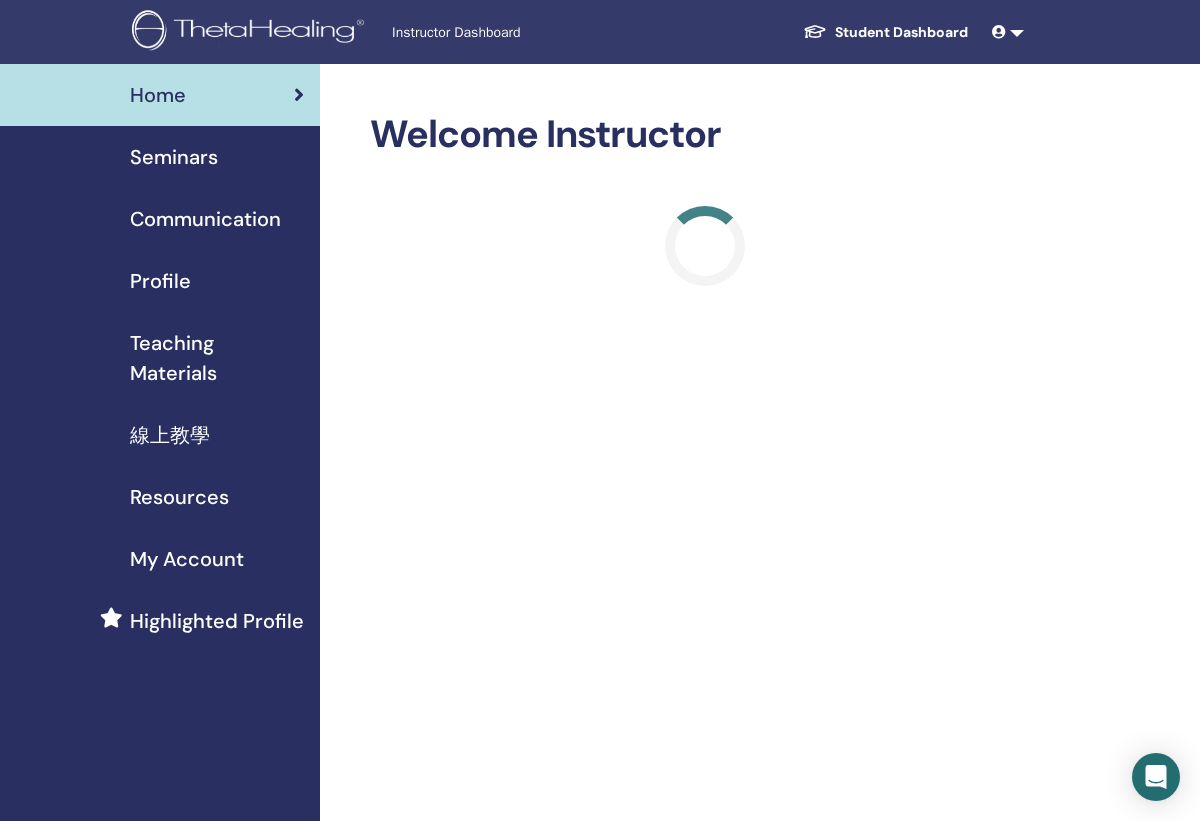 scroll, scrollTop: 0, scrollLeft: 0, axis: both 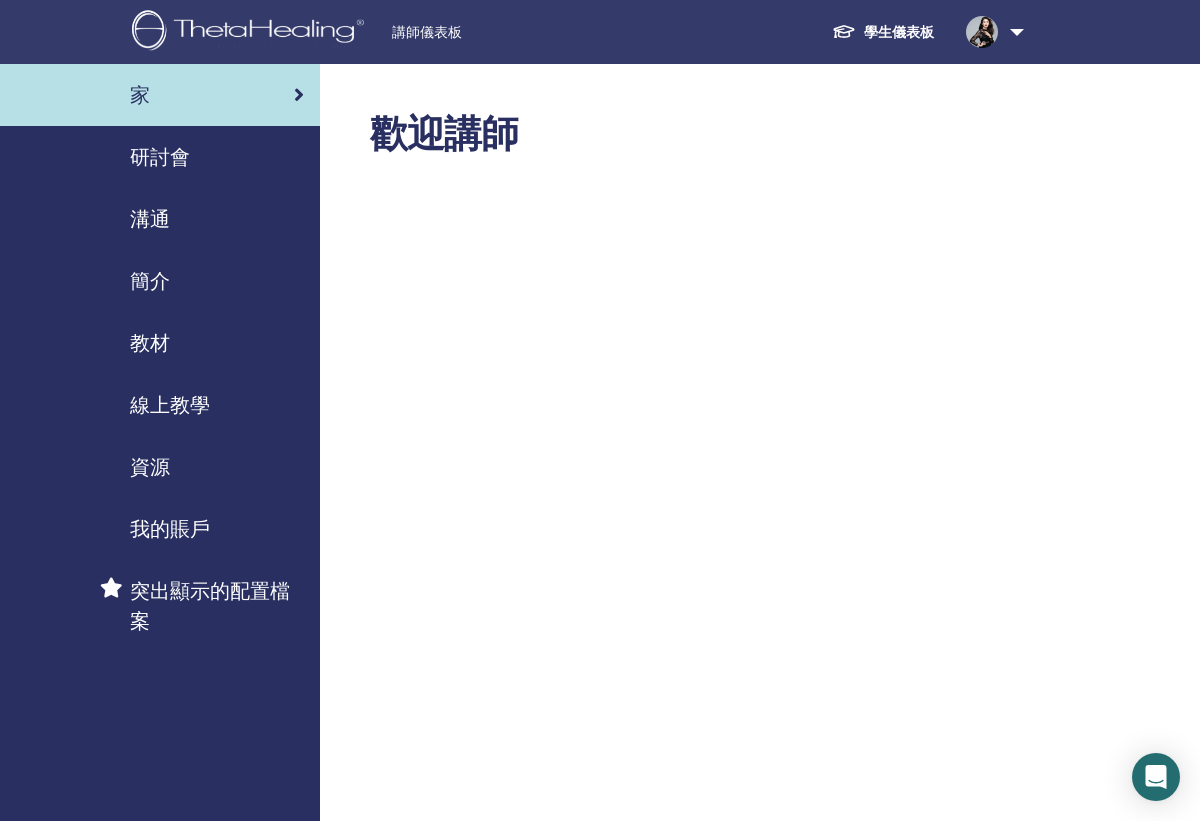 click on "研討會" at bounding box center (160, 157) 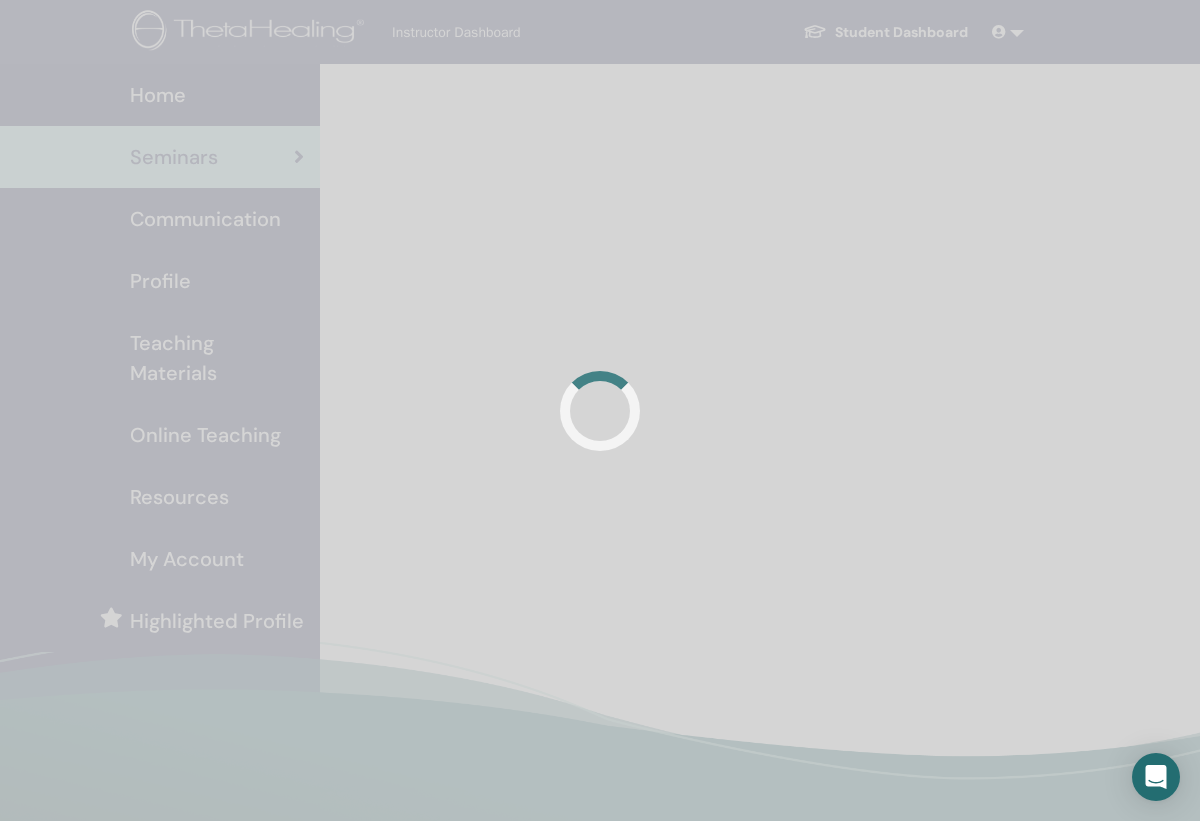 scroll, scrollTop: 0, scrollLeft: 0, axis: both 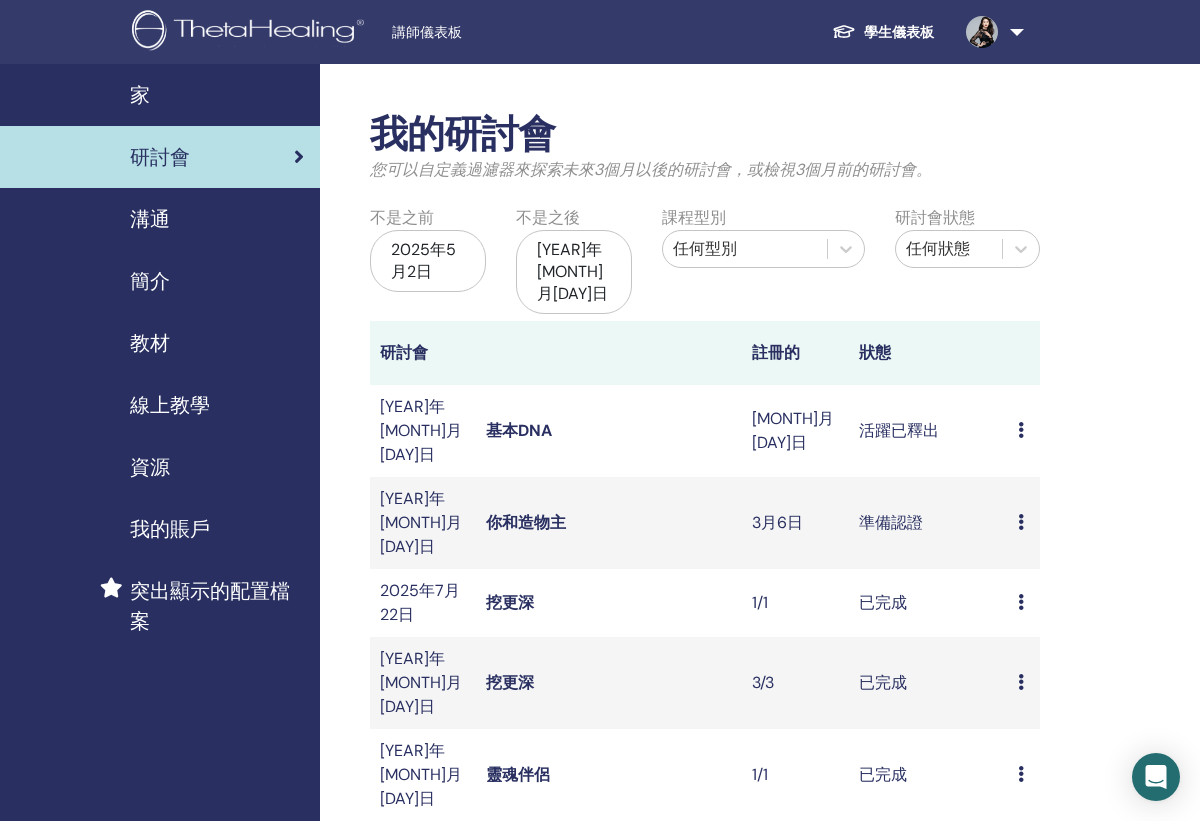 click on "基本DNA" at bounding box center (519, 430) 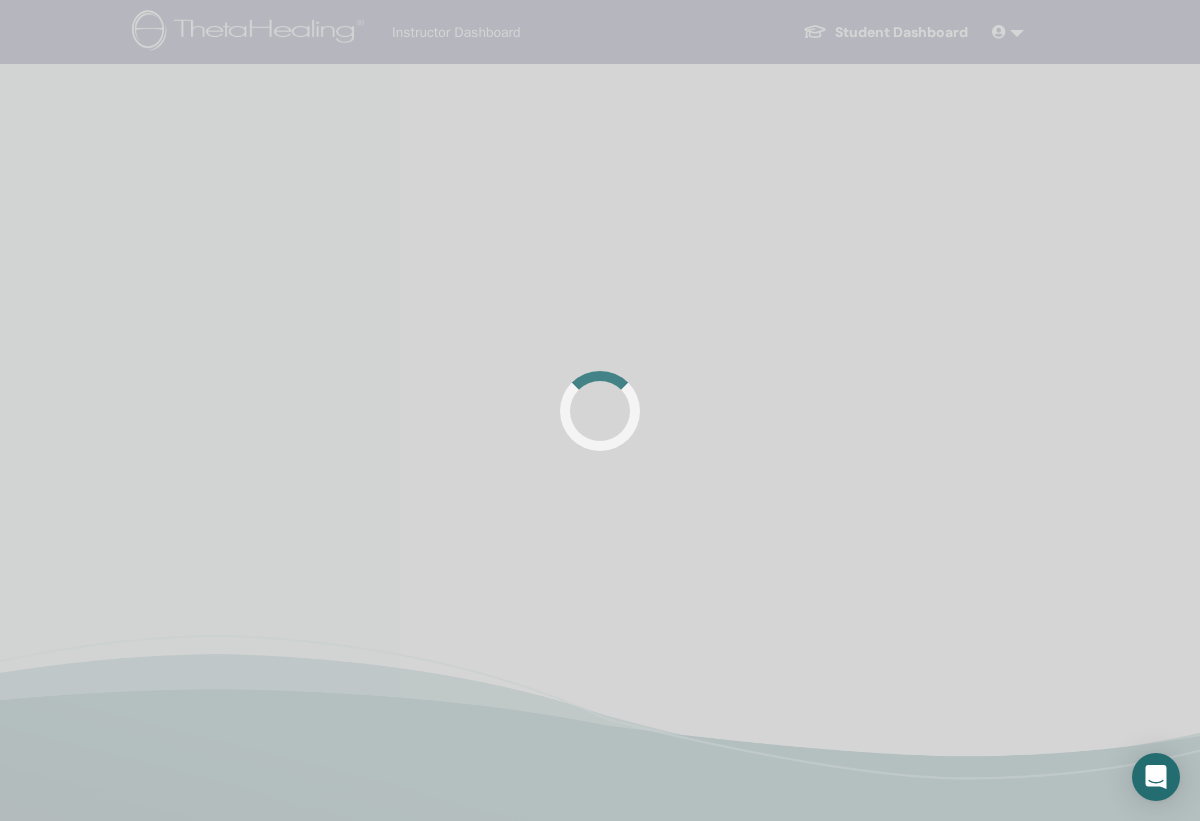 scroll, scrollTop: 0, scrollLeft: 0, axis: both 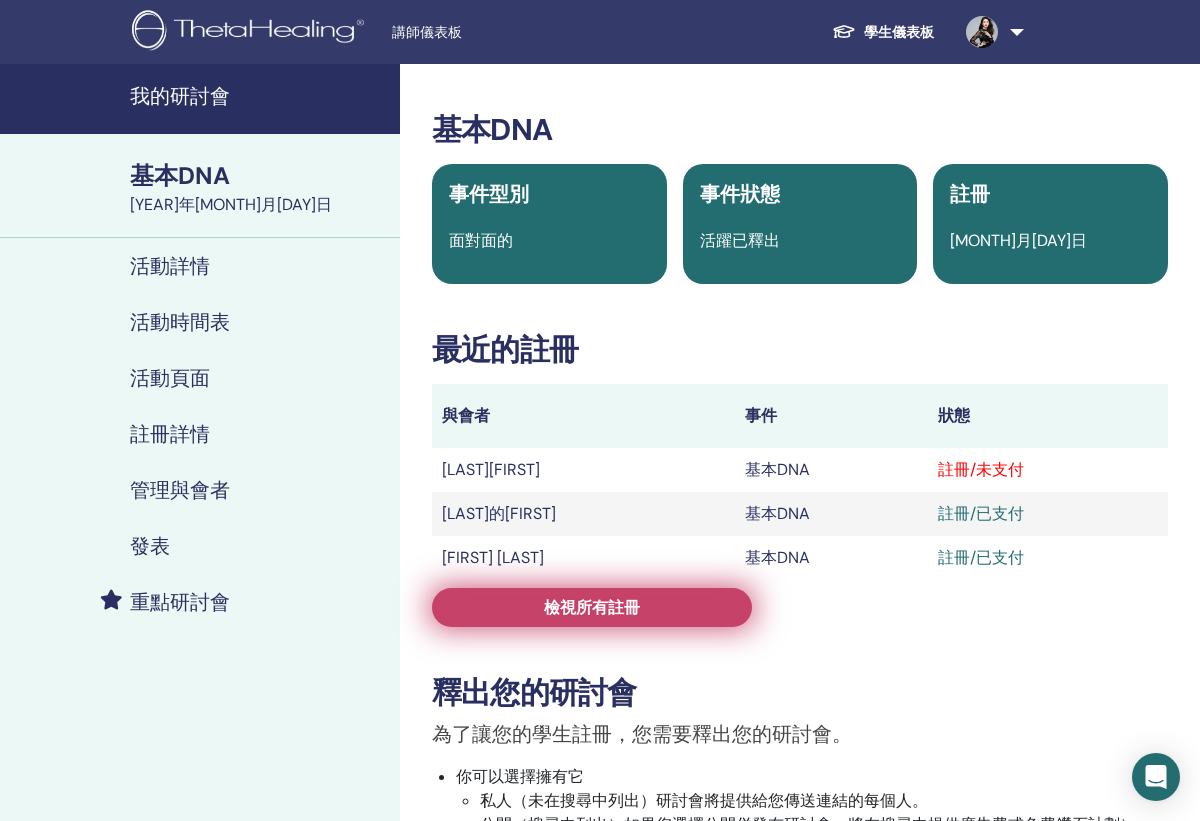 click on "檢視所有註冊" at bounding box center [592, 607] 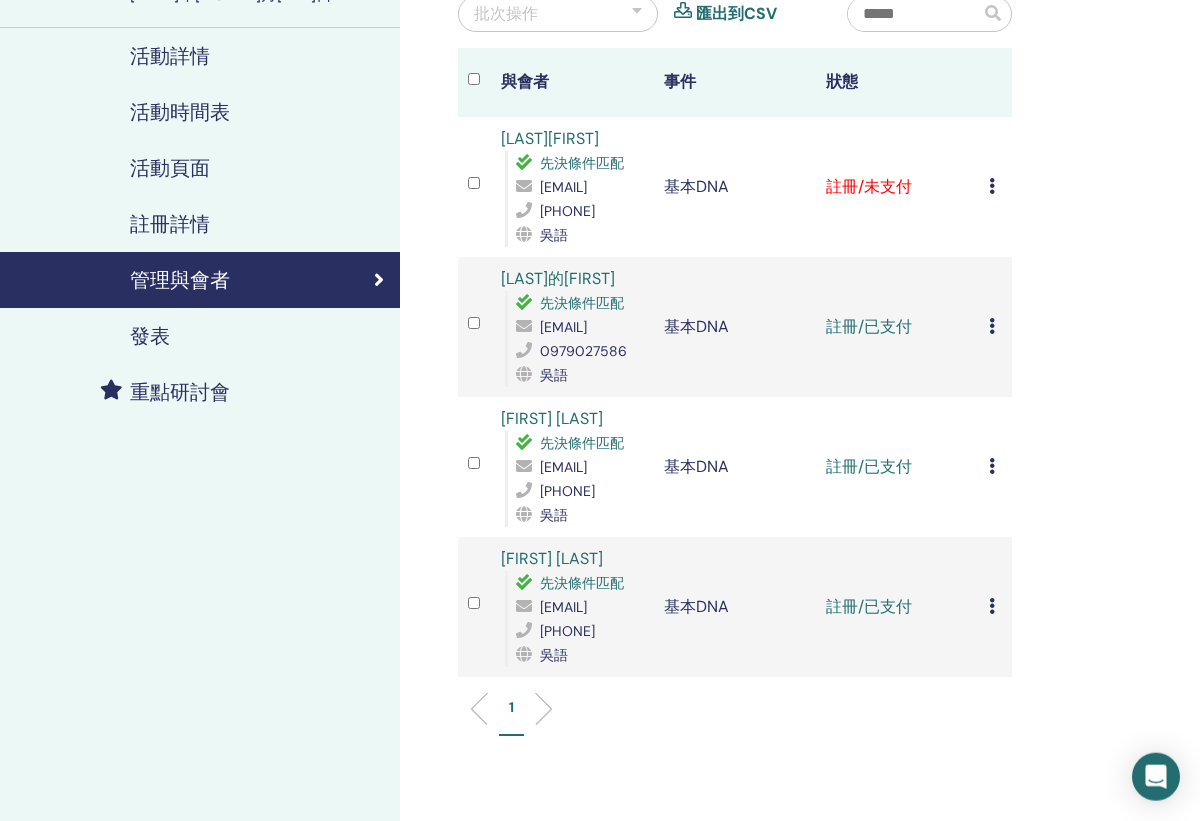 scroll, scrollTop: 211, scrollLeft: 0, axis: vertical 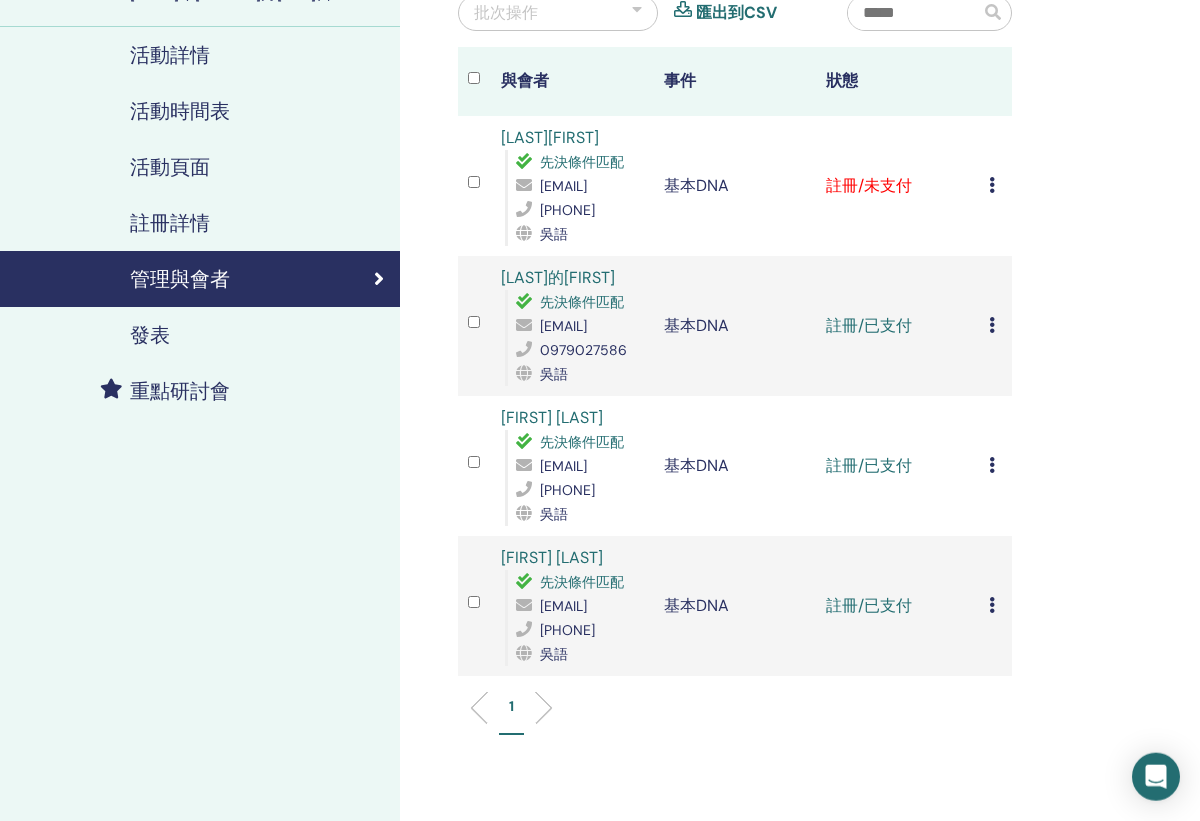 click at bounding box center (992, 185) 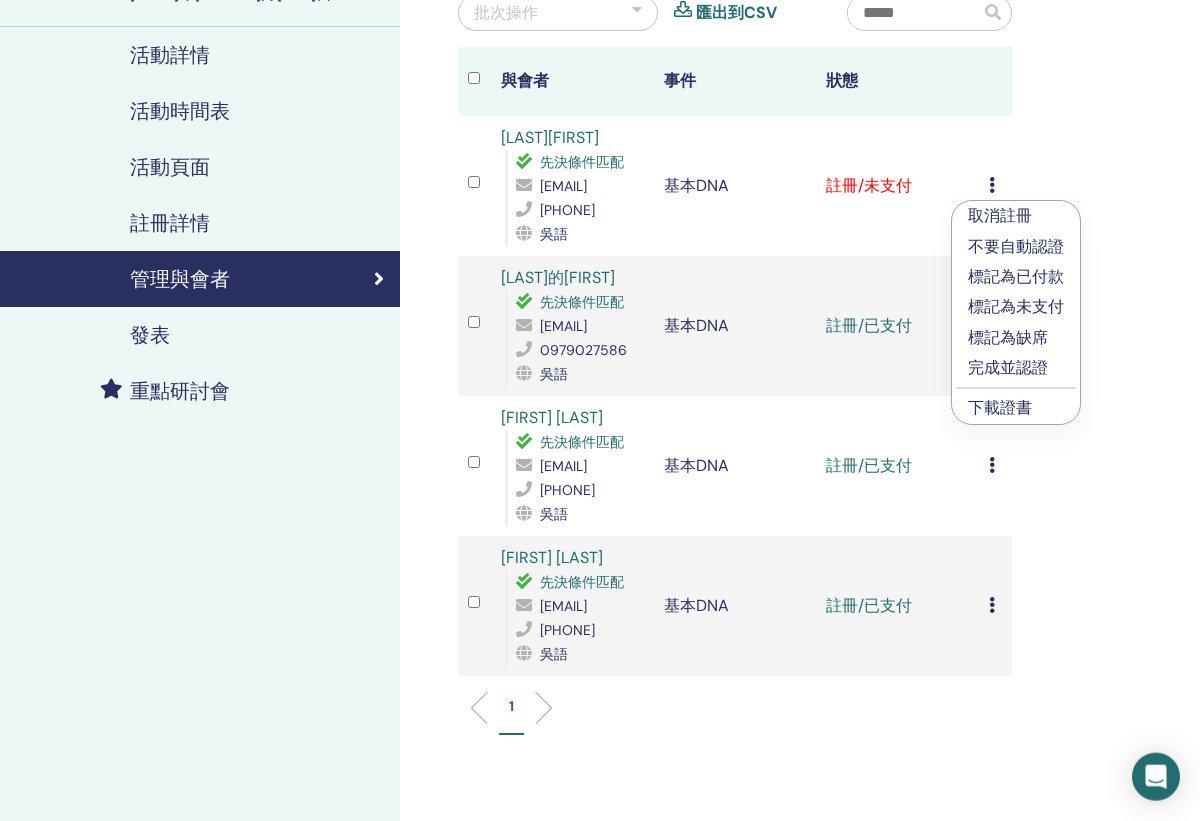 click on "標記為已付款" at bounding box center [1016, 277] 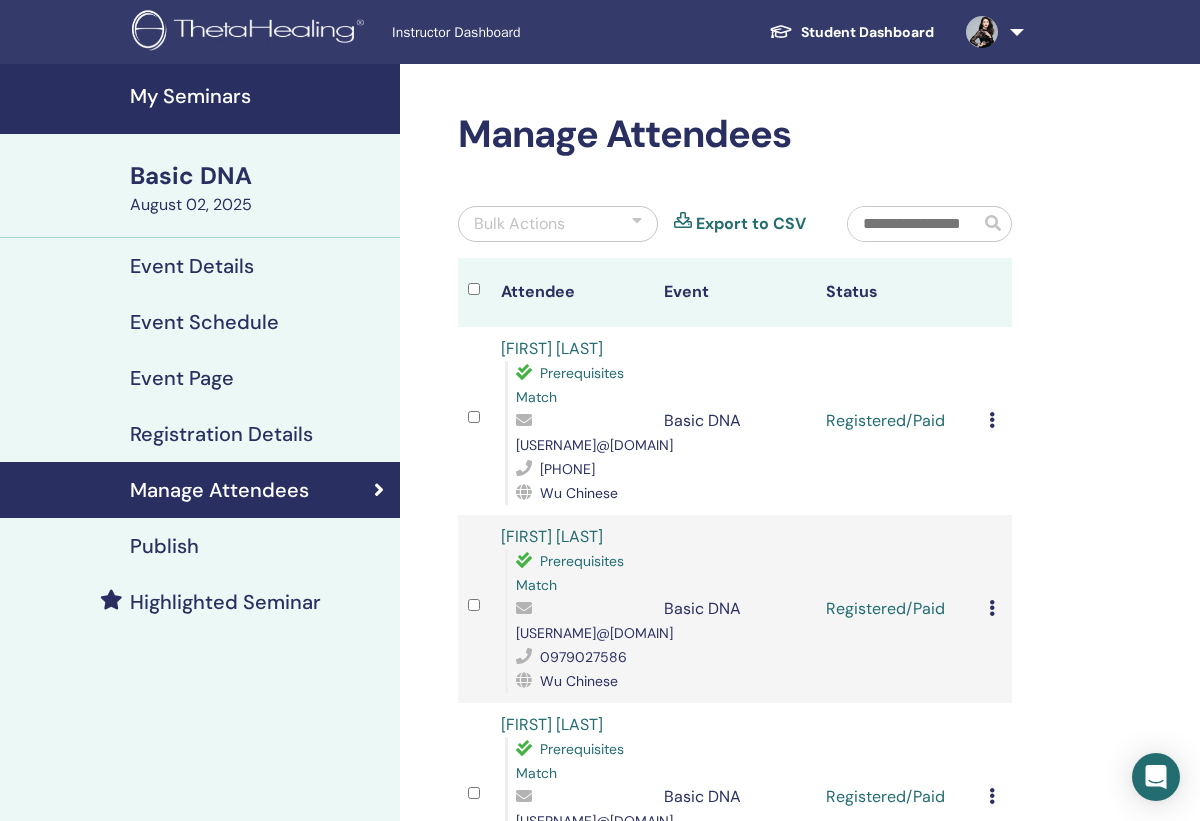 scroll, scrollTop: 0, scrollLeft: 0, axis: both 